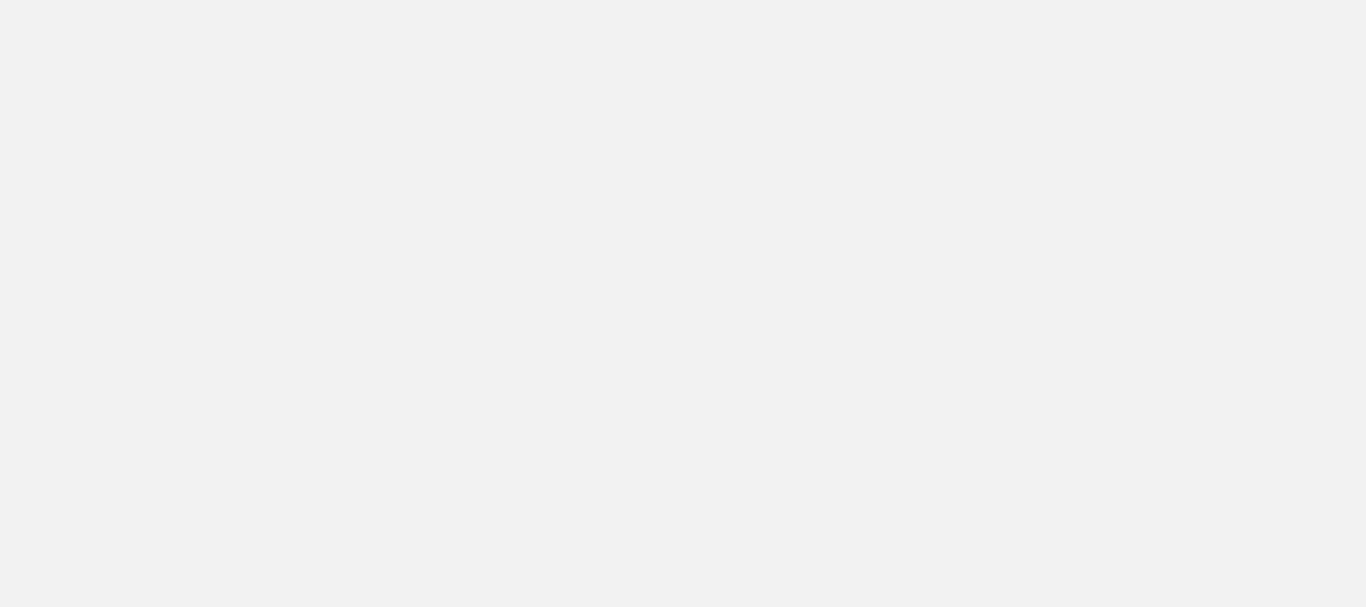 scroll, scrollTop: 0, scrollLeft: 0, axis: both 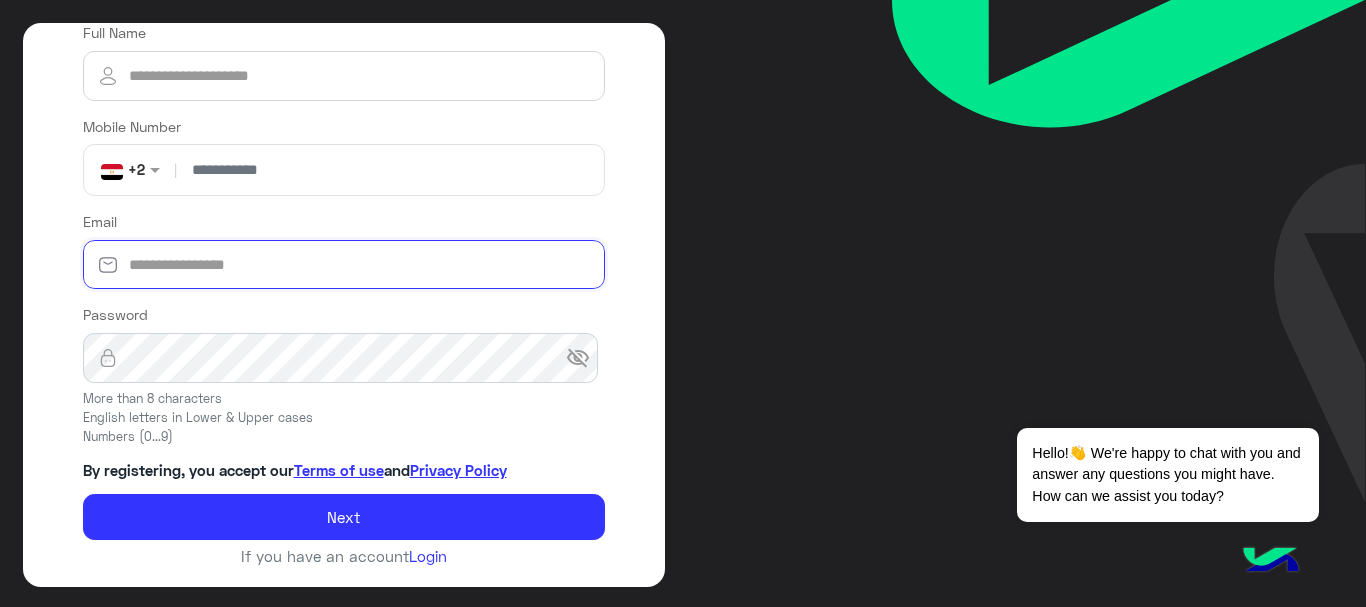 type on "**********" 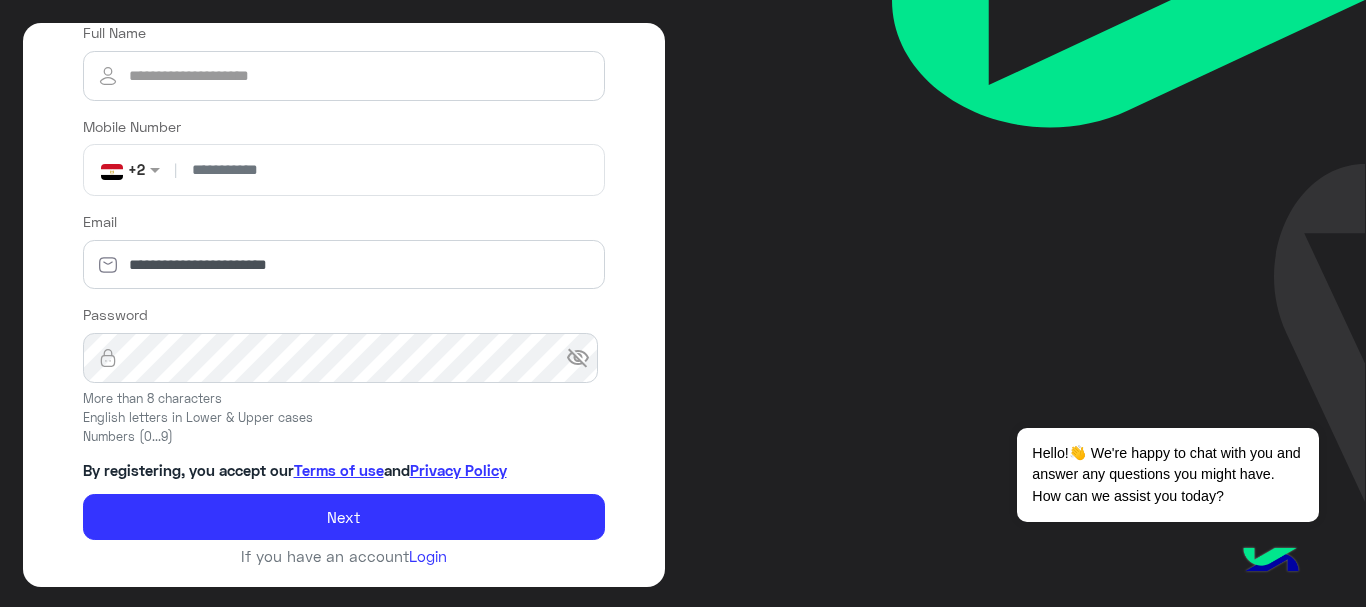 click on "If you have an account  Login" 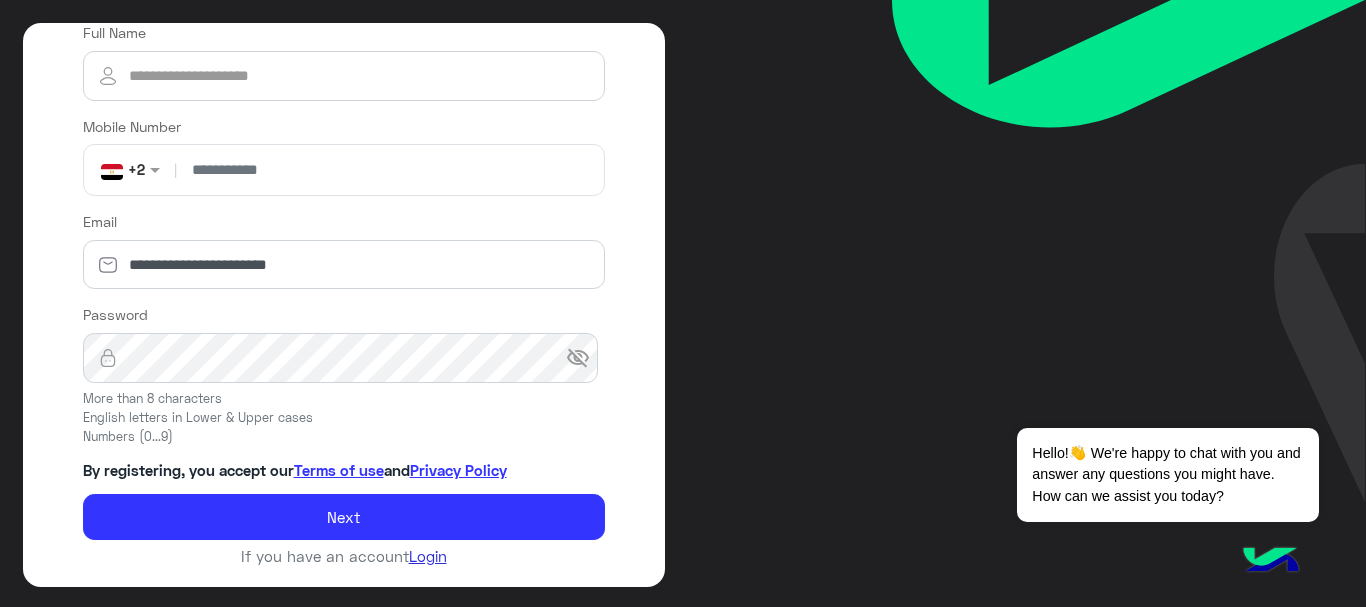 click on "Login" 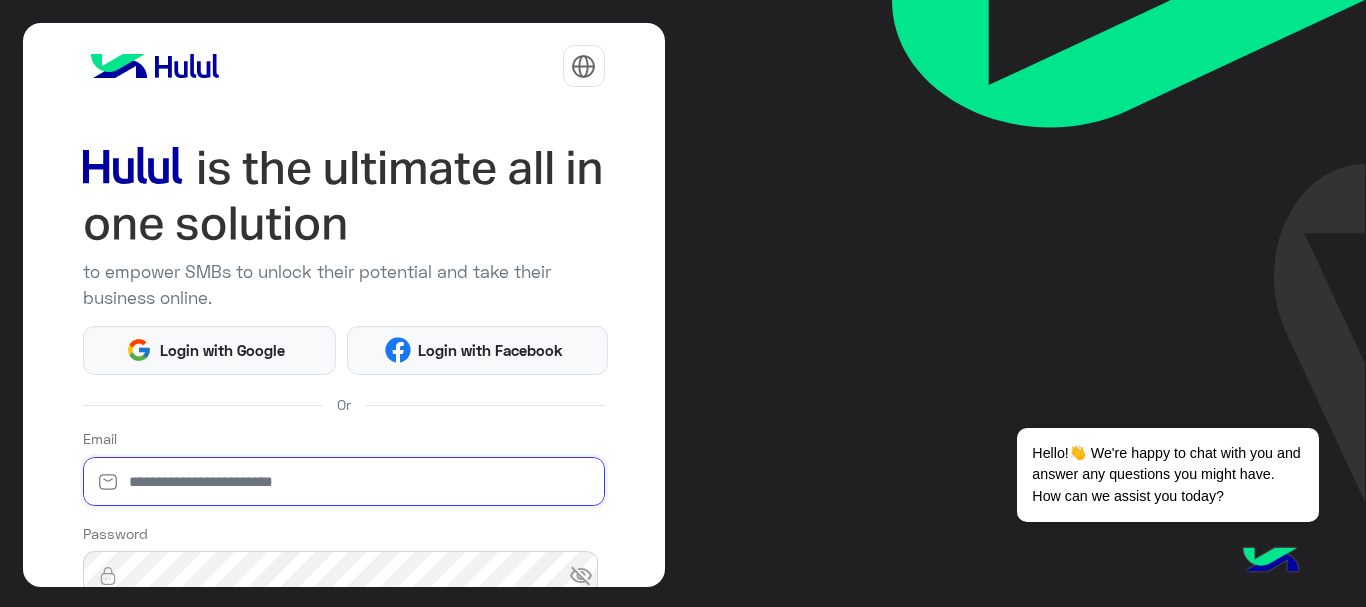 type on "**********" 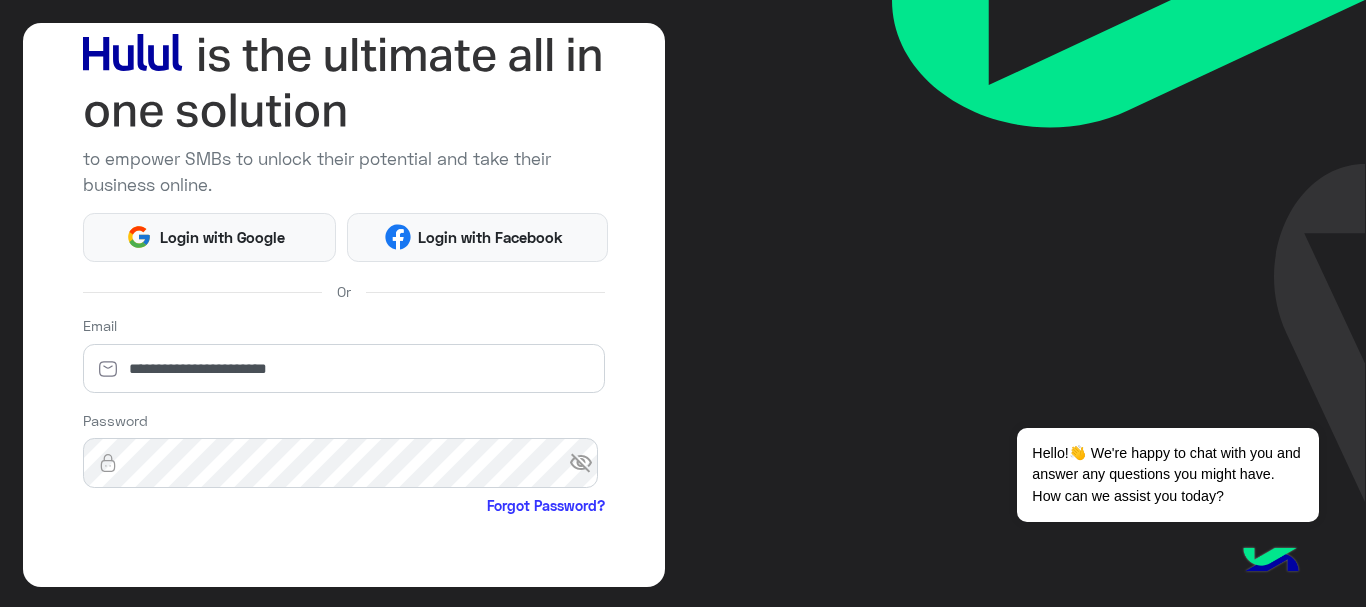 scroll, scrollTop: 200, scrollLeft: 0, axis: vertical 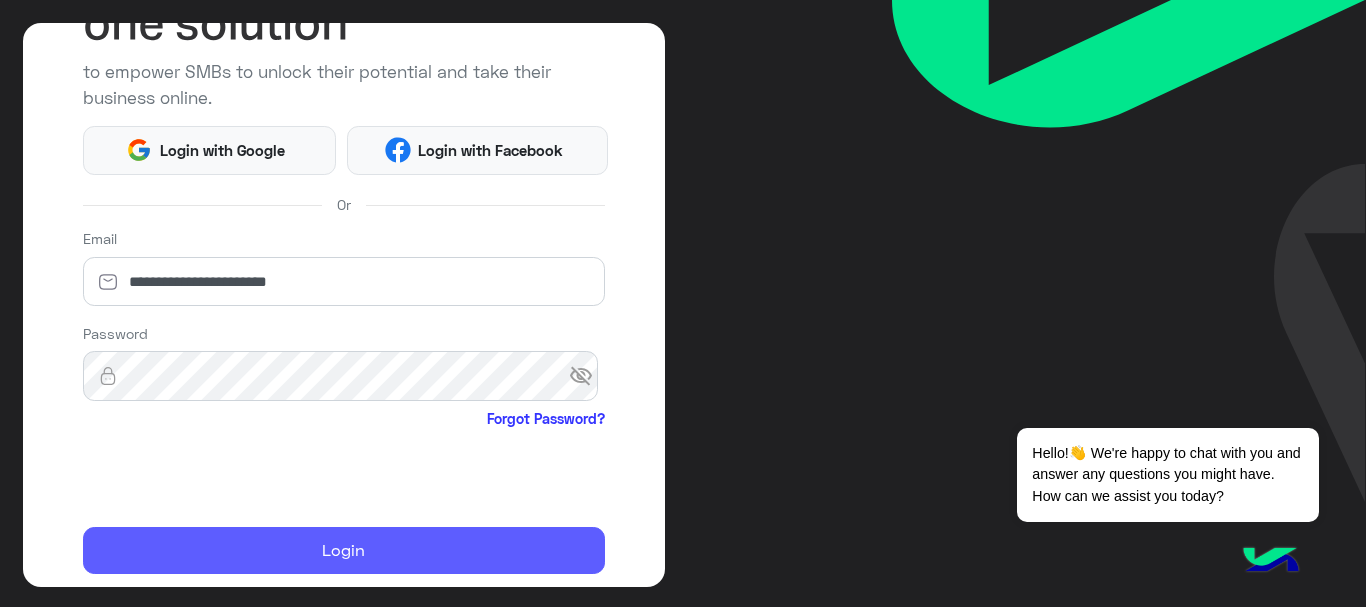 click on "Login" 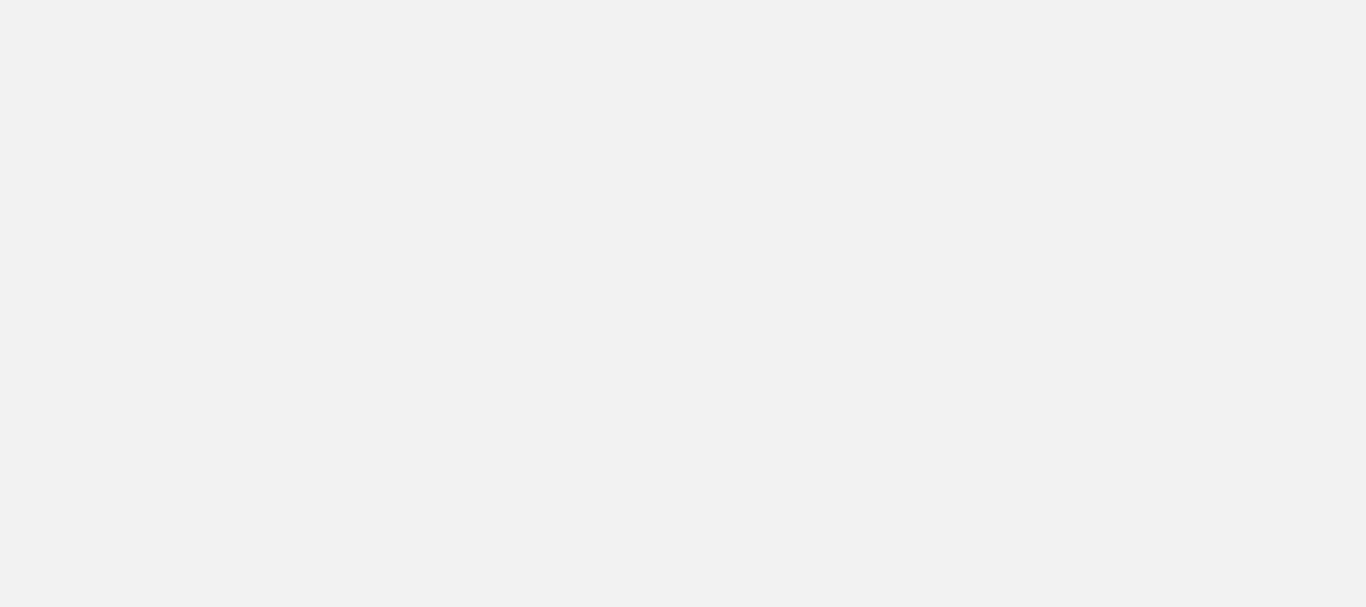 scroll, scrollTop: 0, scrollLeft: 0, axis: both 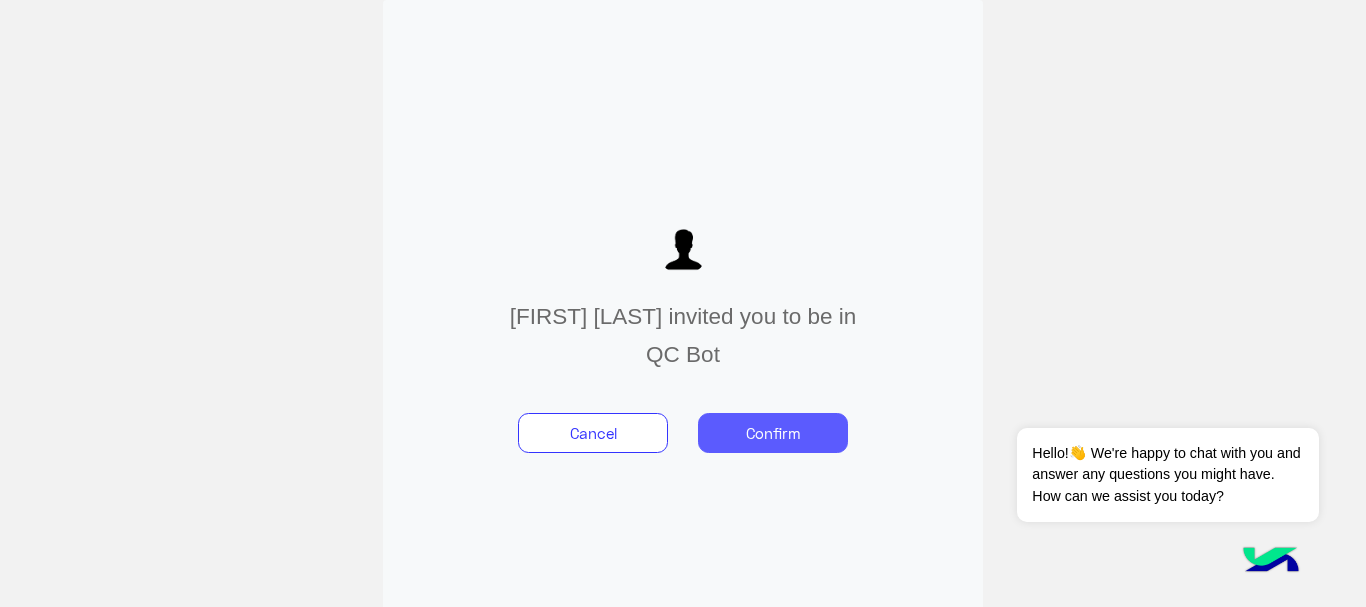click on "Confirm" 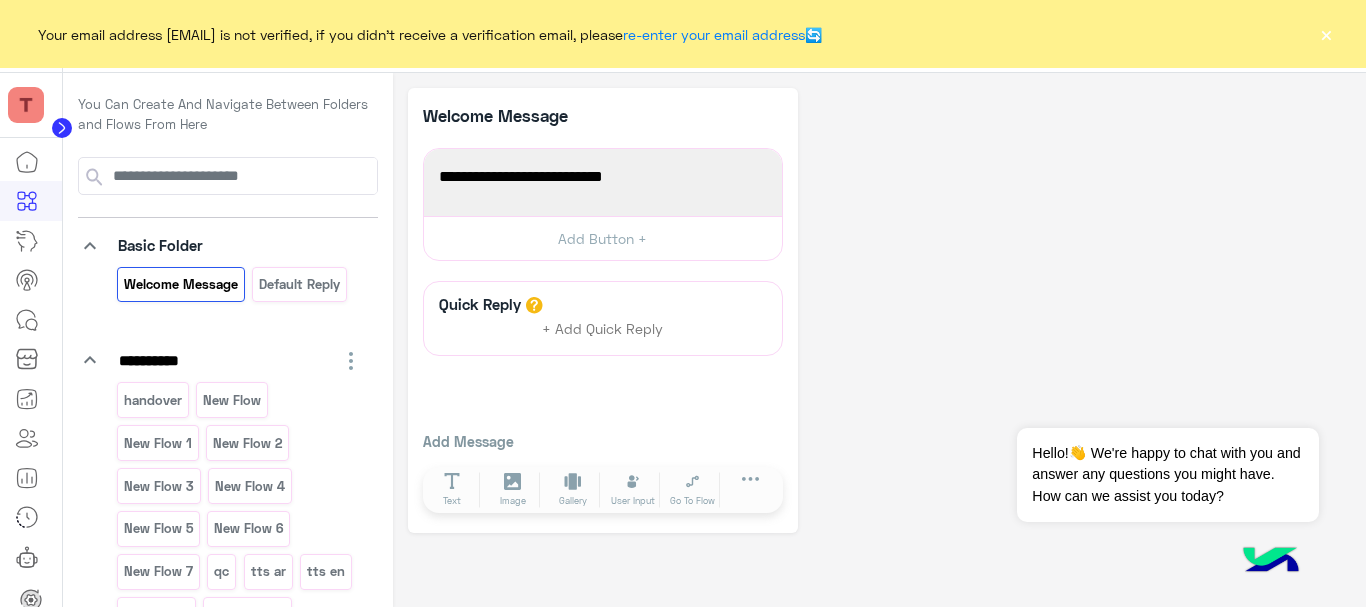 click on "×" 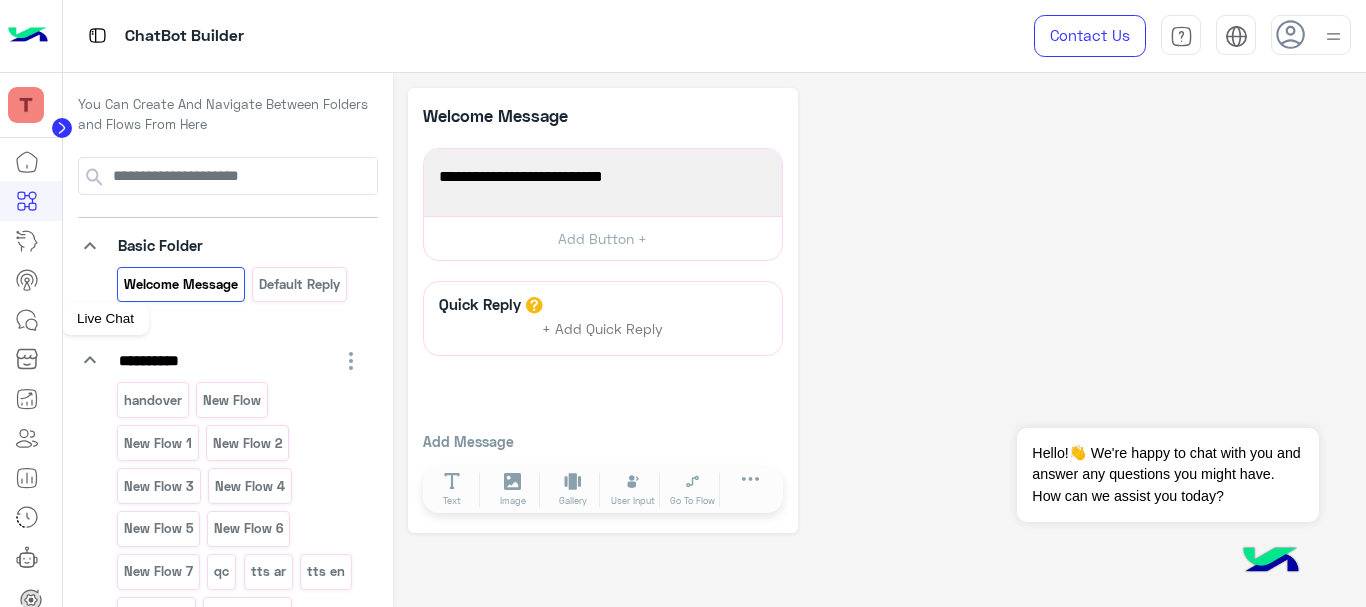click 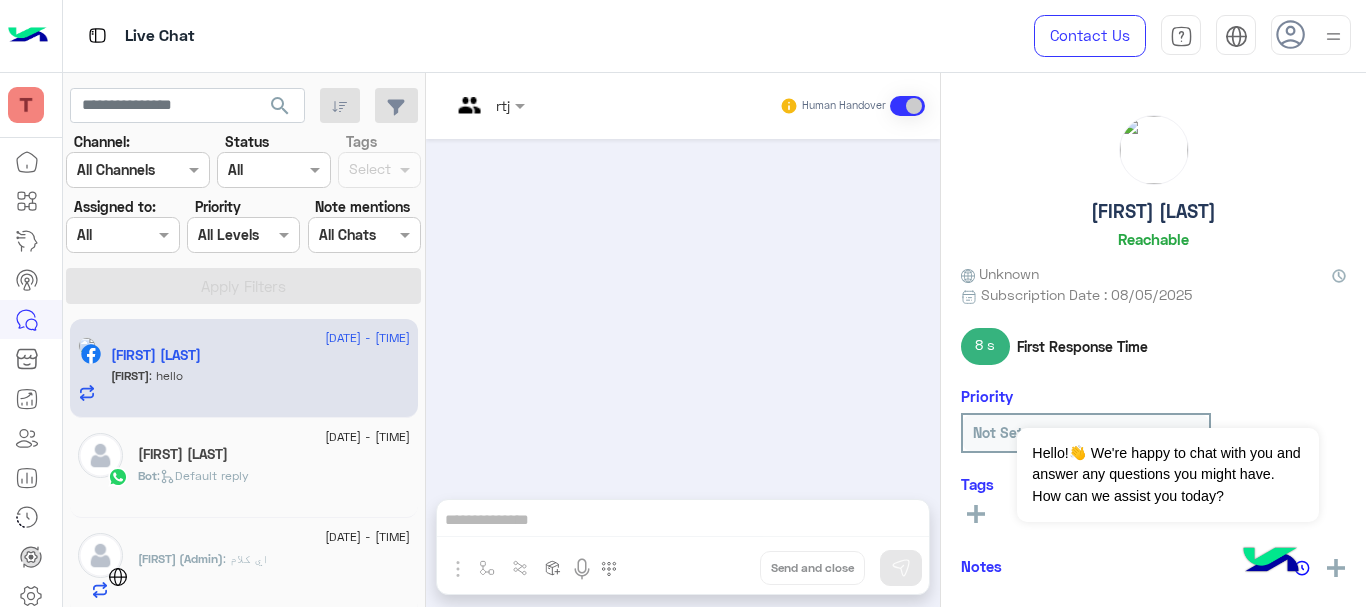 click on "rtj Human Handover     Drop   Send and close" at bounding box center [683, 344] 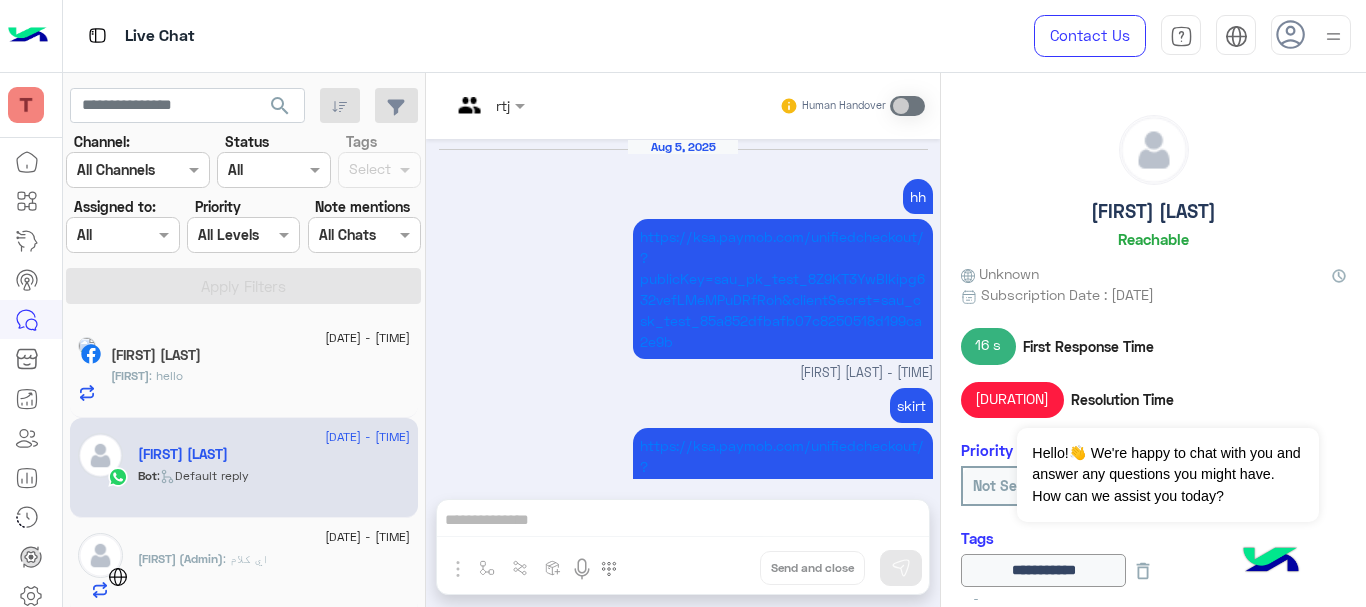 scroll, scrollTop: 797, scrollLeft: 0, axis: vertical 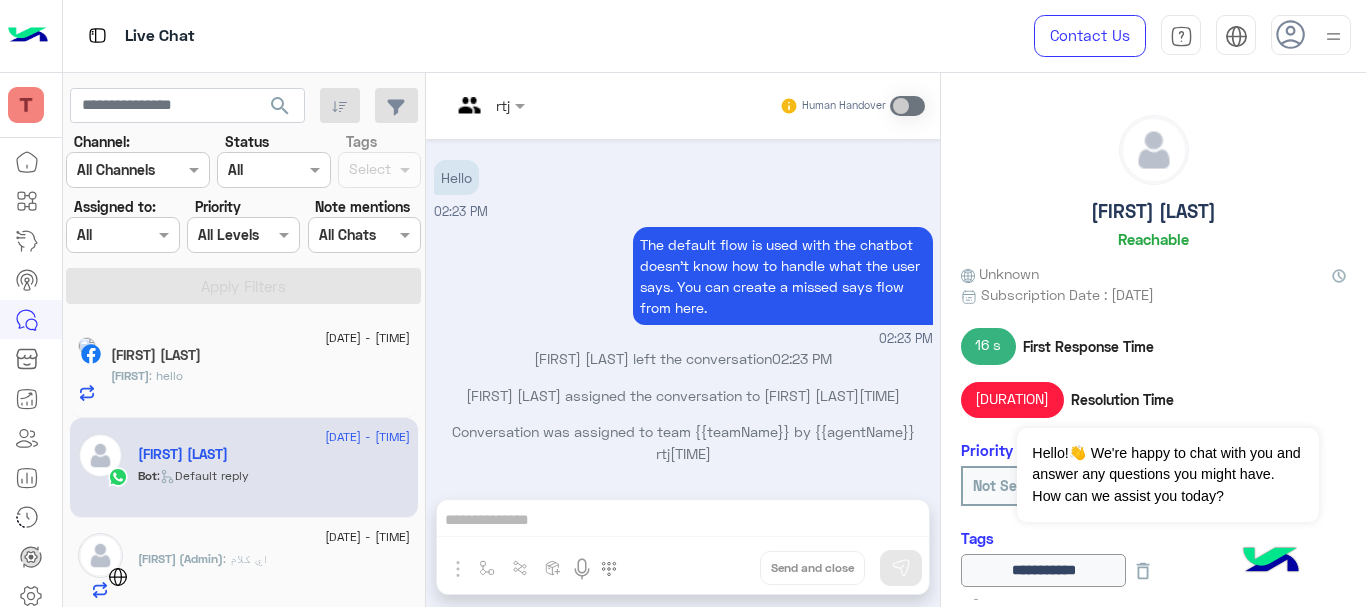 click on "[FIRST] : hello" 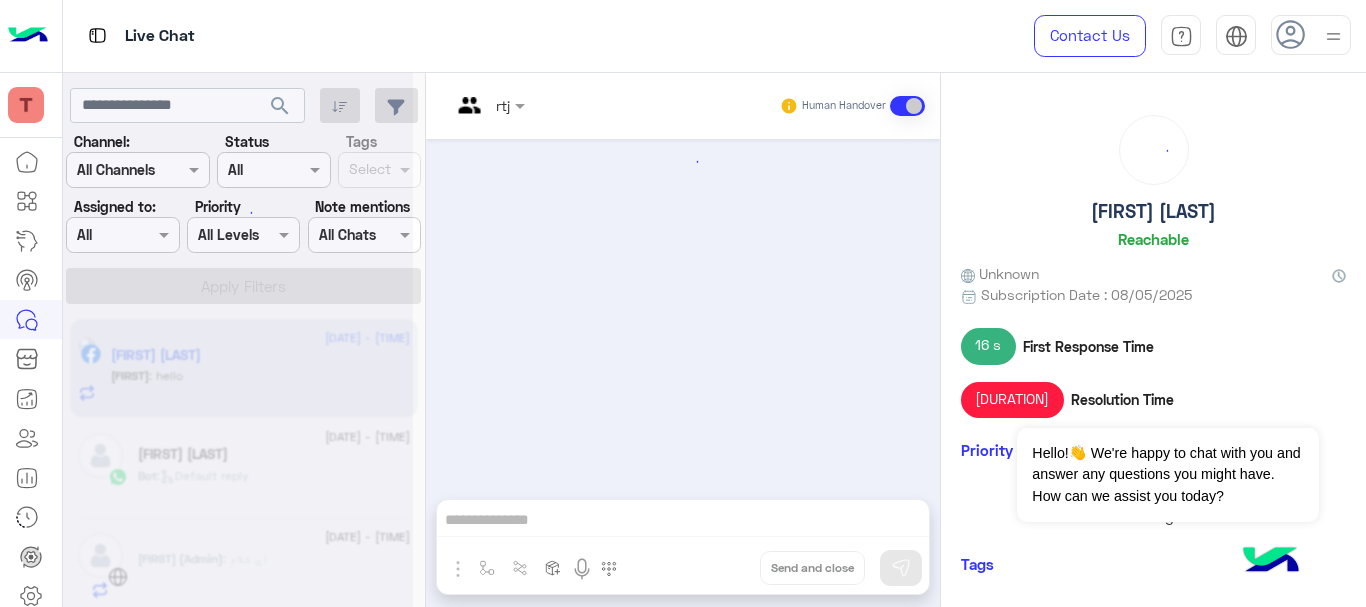 scroll, scrollTop: 0, scrollLeft: 0, axis: both 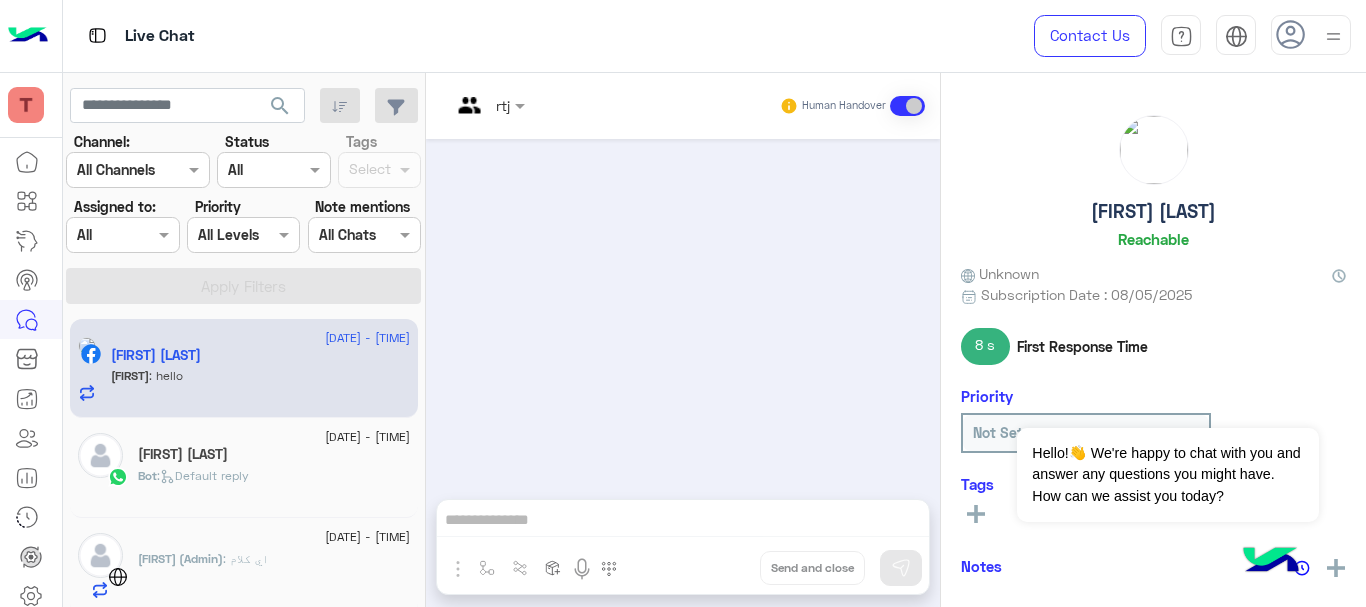 click on "[DATE] - [TIME]" 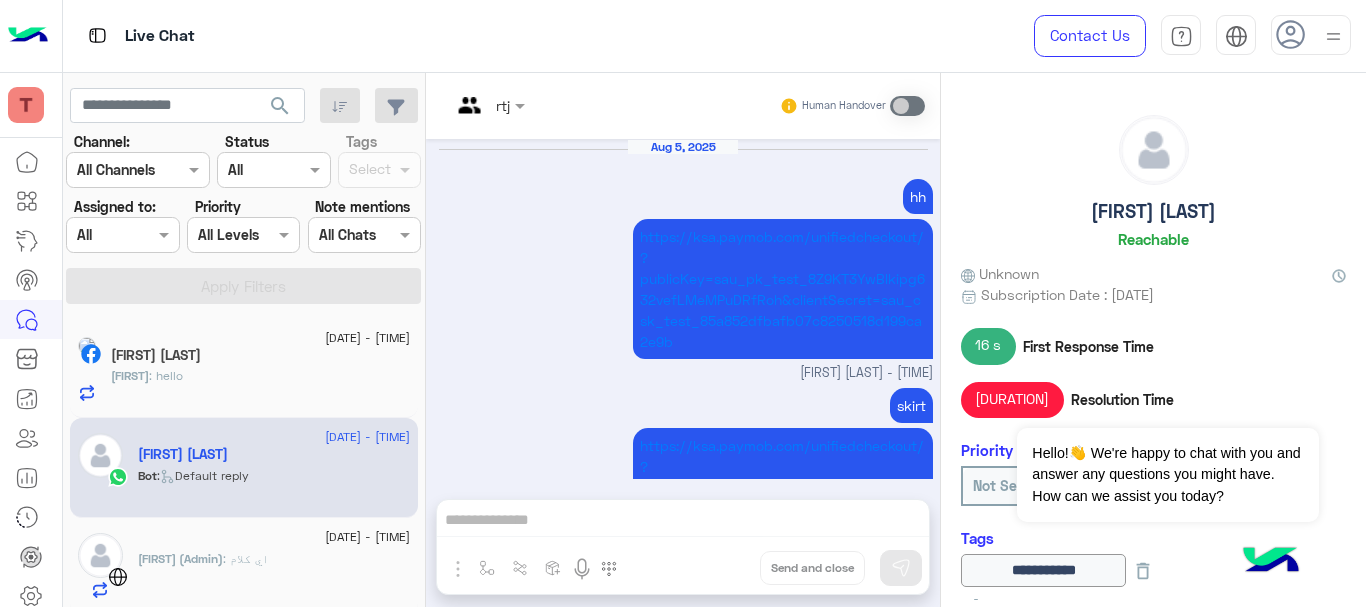 scroll, scrollTop: 797, scrollLeft: 0, axis: vertical 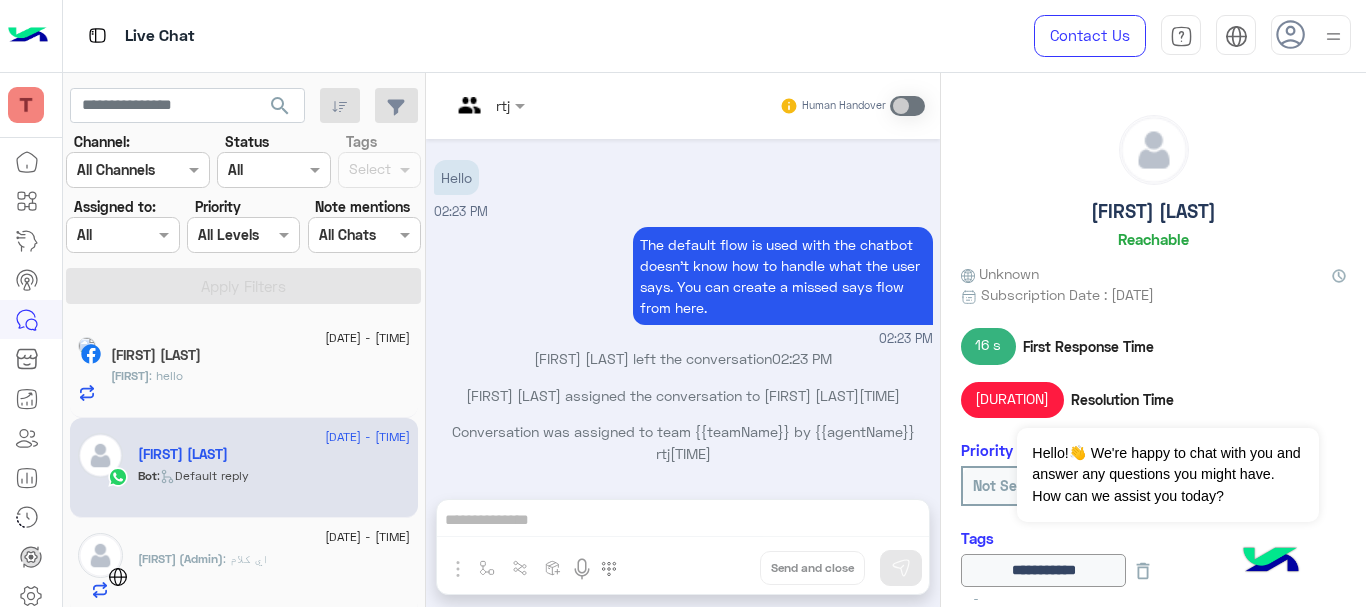 click on "[DATE] - [TIME]      [FIRST] (Admin)  : اي كلام" 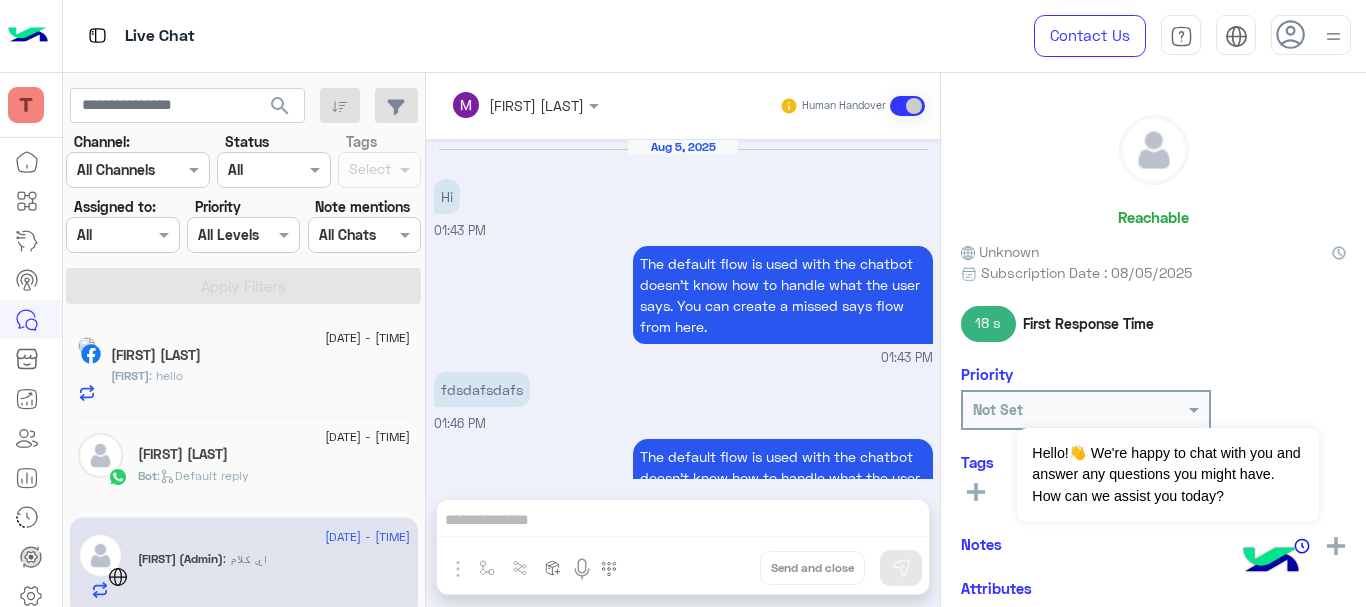 scroll, scrollTop: 659, scrollLeft: 0, axis: vertical 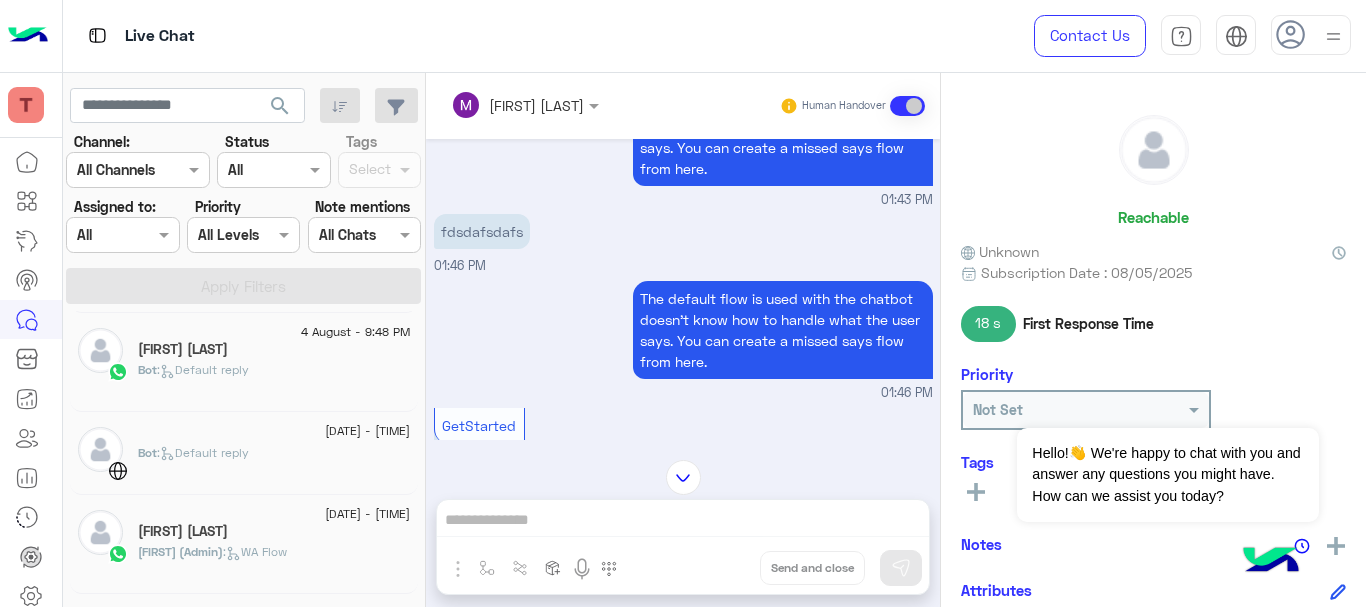 click on "Bot :   Default reply" 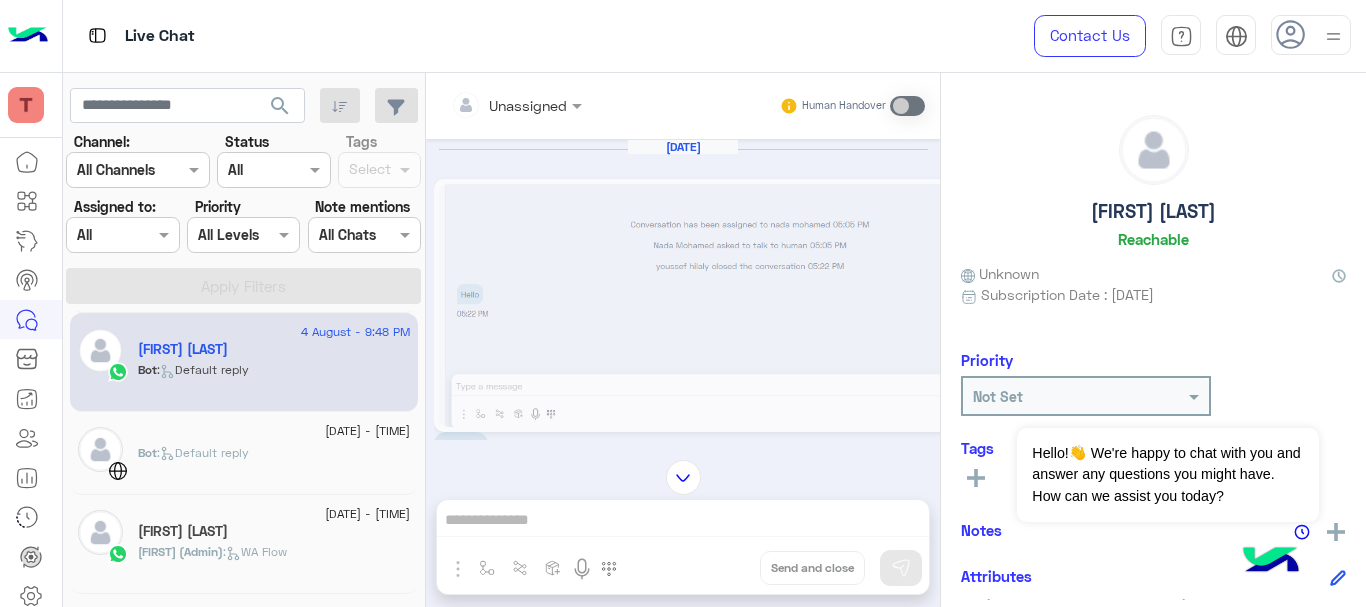 scroll, scrollTop: 800, scrollLeft: 0, axis: vertical 